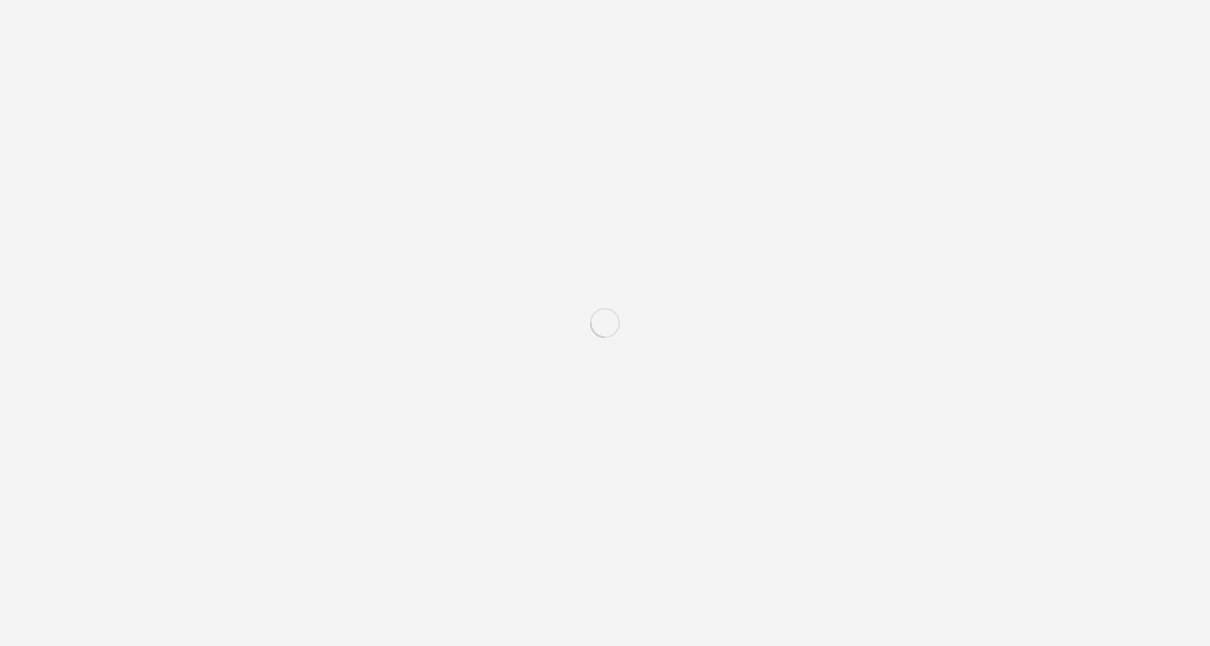 scroll, scrollTop: 0, scrollLeft: 0, axis: both 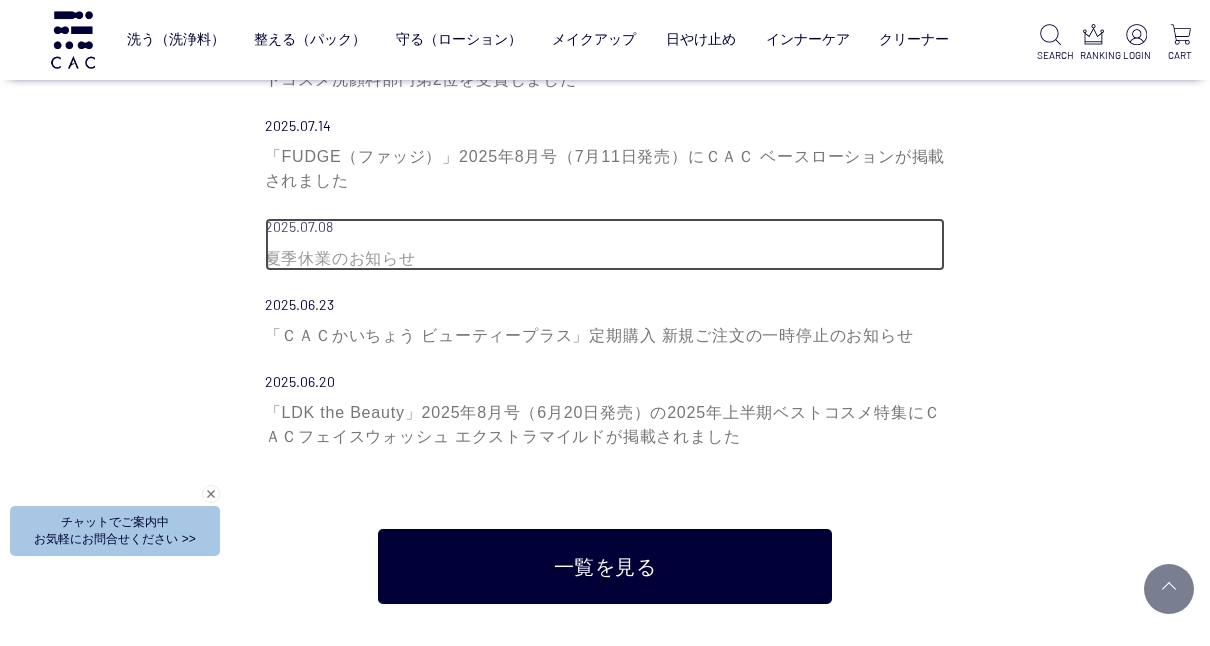 click on "夏季休業のお知らせ" at bounding box center (605, 259) 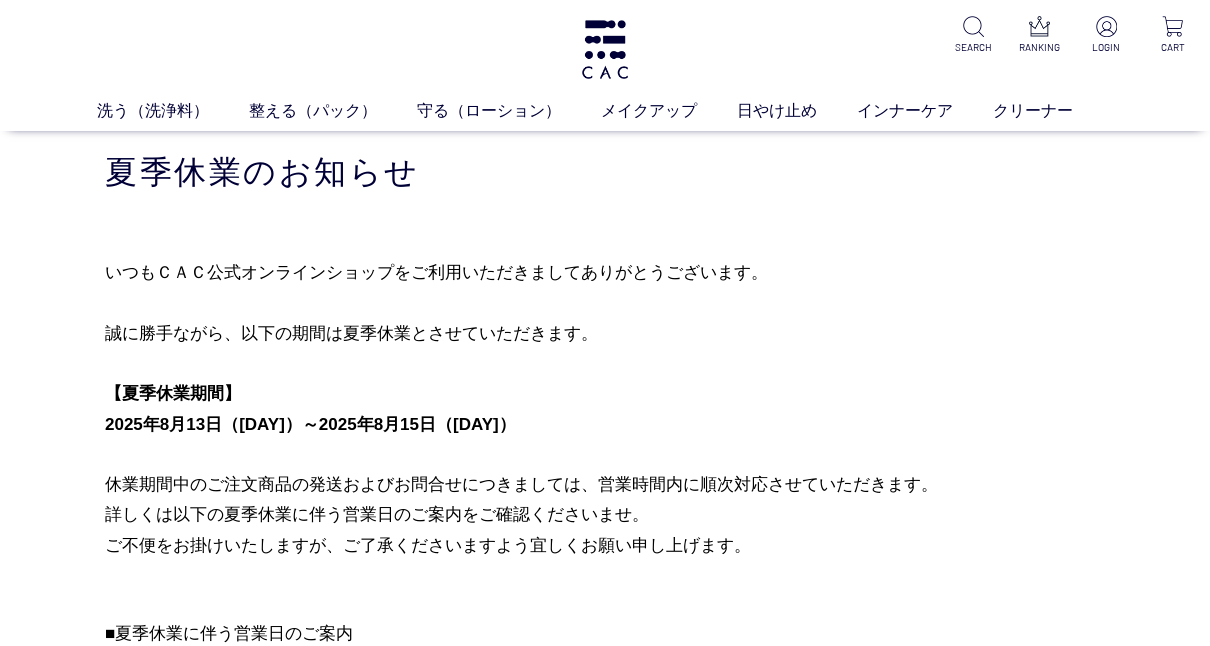scroll, scrollTop: 0, scrollLeft: 0, axis: both 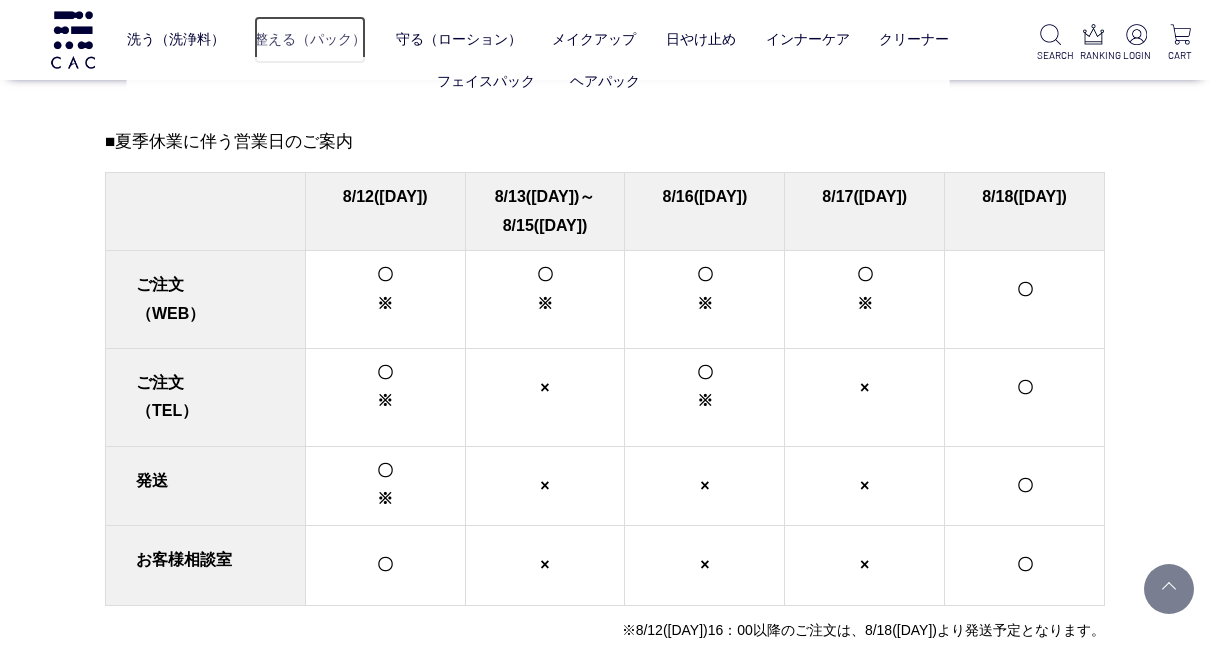 click on "整える（パック）" at bounding box center [310, 40] 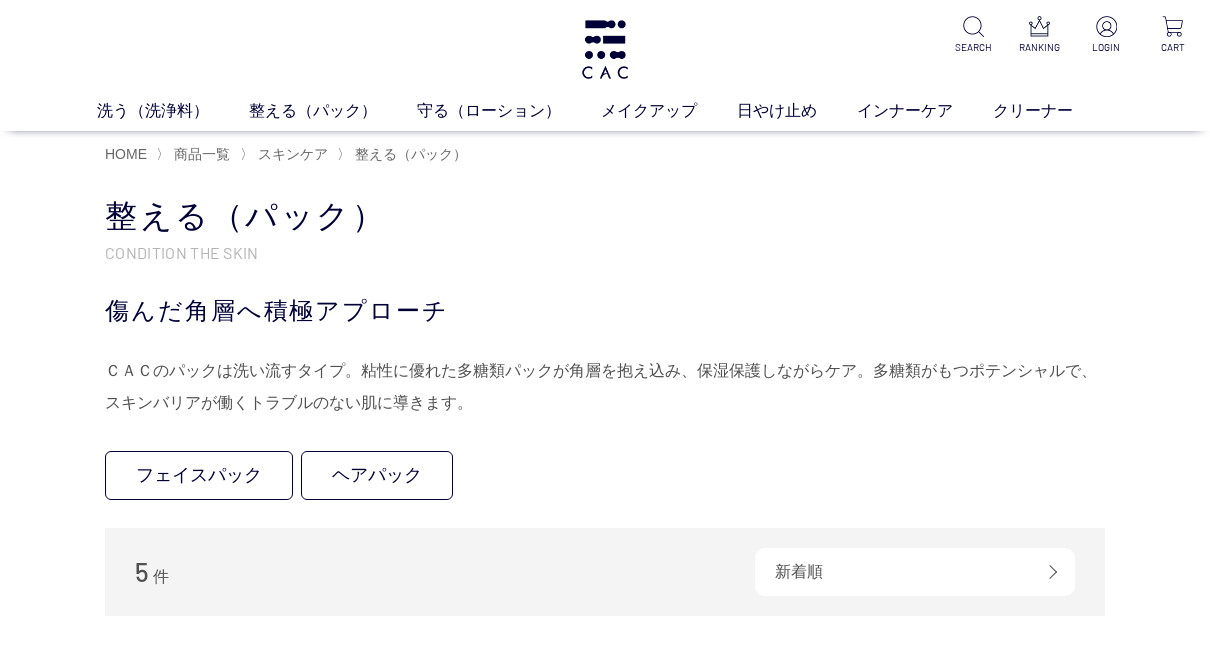 scroll, scrollTop: 0, scrollLeft: 0, axis: both 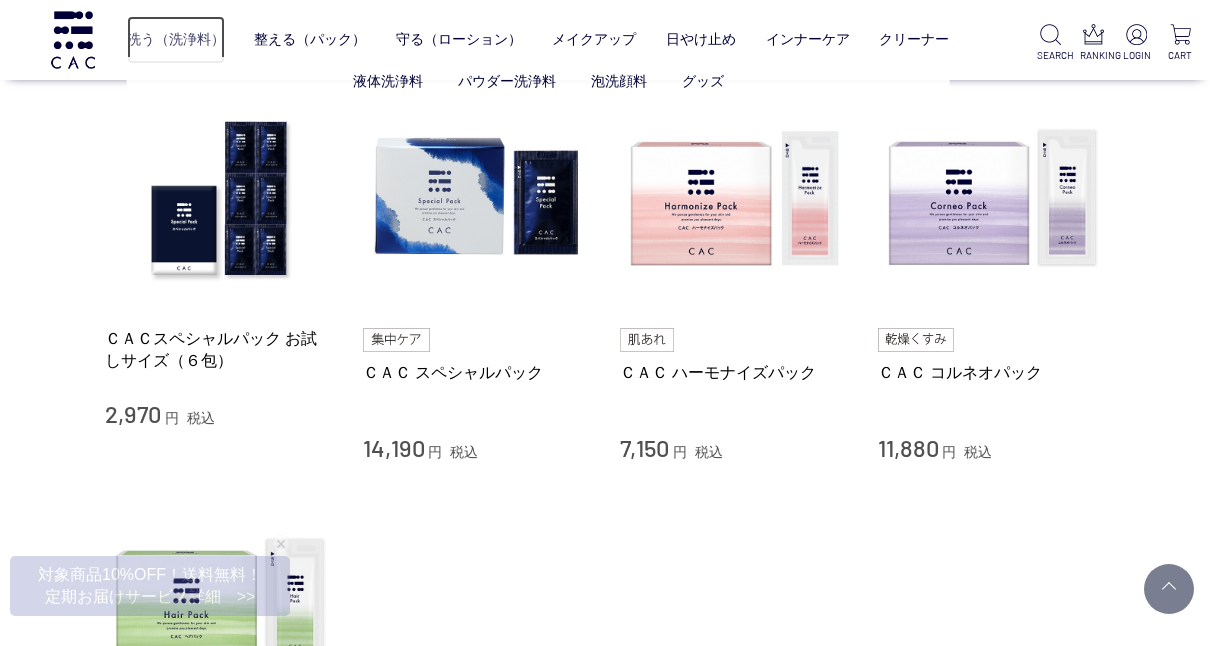click on "洗う（洗浄料）" at bounding box center (176, 40) 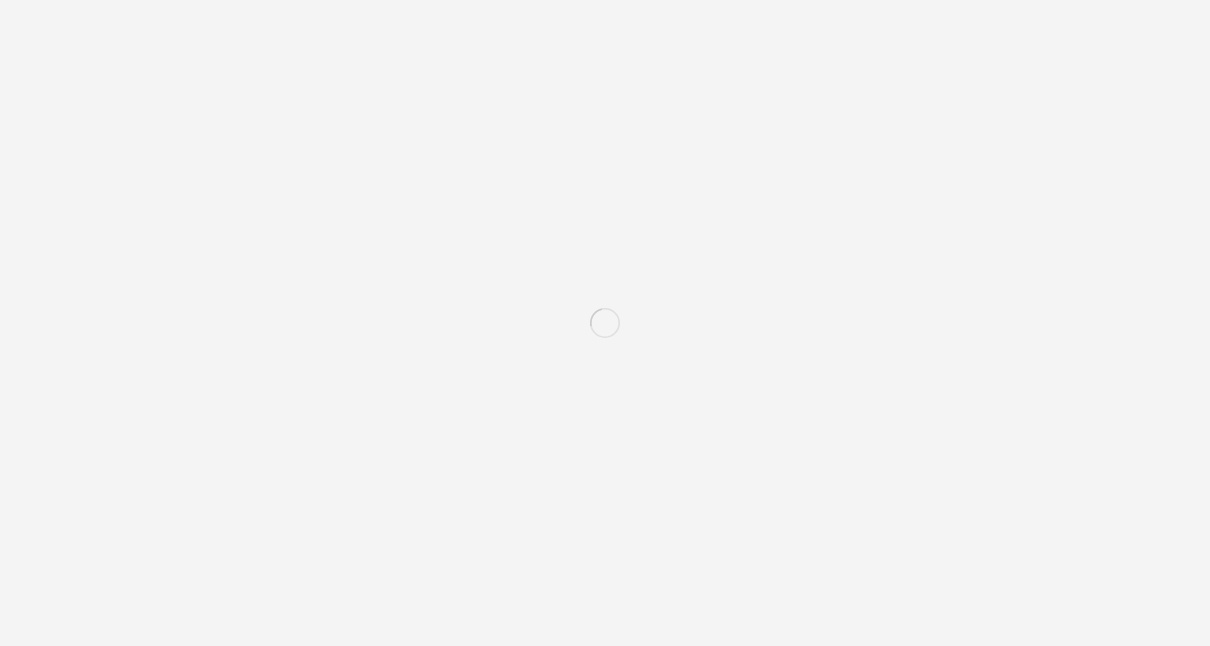 scroll, scrollTop: 0, scrollLeft: 0, axis: both 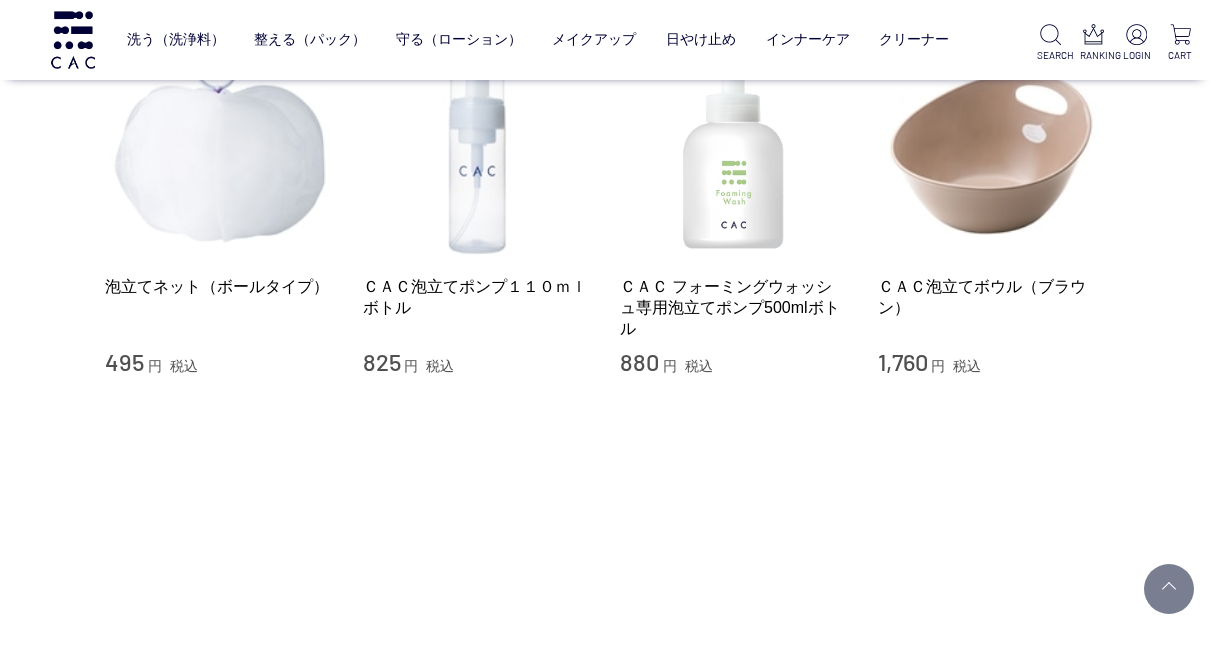 click on "買い物かご
買い物かご内の商品
買い物かごは空です...
カテゴリから探す
商品一覧
スキンケア
洗う（洗浄料）
液体洗浄料
パウダー洗浄料
泡洗顔料
グッズ
整える（パック）
守る（ローション）
メイクアップ
その他
日やけ止め
インナーケア
クリーナー
ジャンルから探す
限定品
洗う（洗浄料）
FACE WASH
ほんとうの素肌に戻る
液体洗浄料
泡洗顔料" at bounding box center (605, -550) 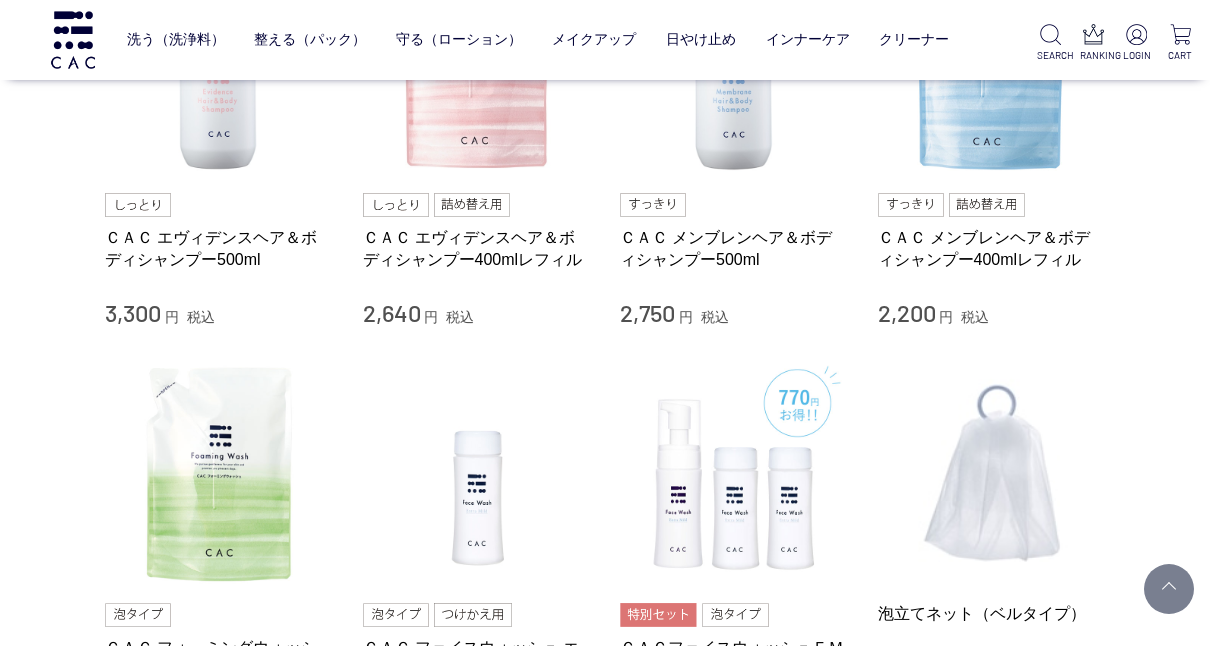 scroll, scrollTop: 920, scrollLeft: 0, axis: vertical 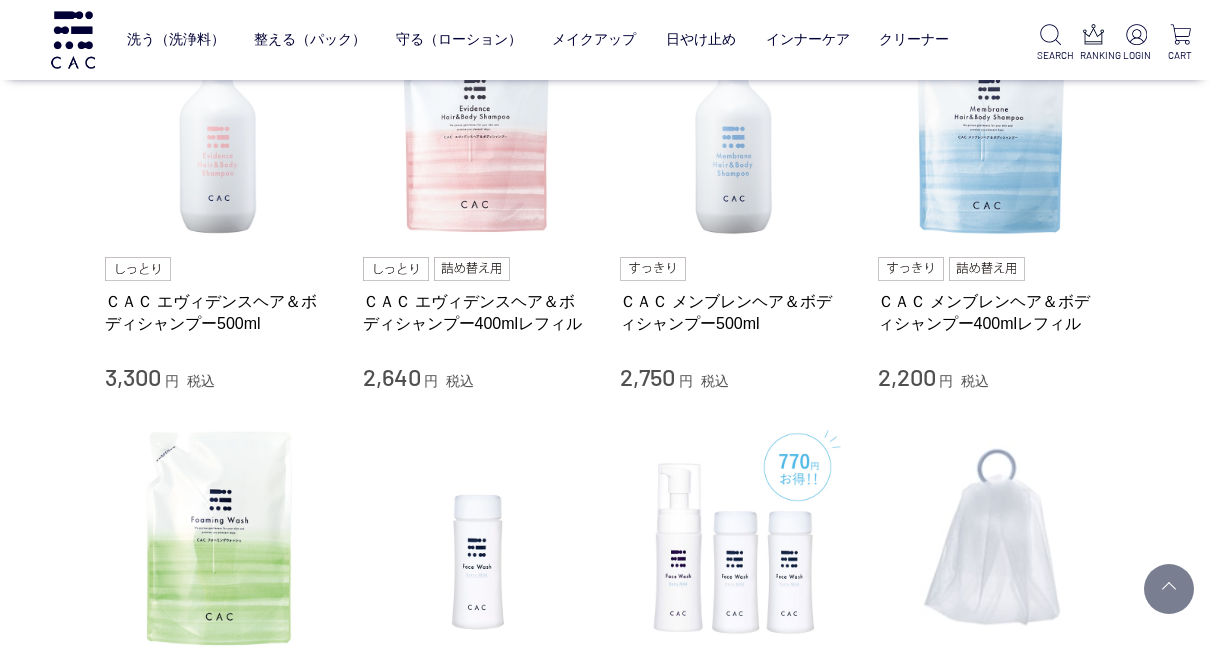 click on "買い物かご
買い物かご内の商品
買い物かごは空です...
カテゴリから探す
商品一覧
スキンケア
洗う（洗浄料）
液体洗浄料
パウダー洗浄料
泡洗顔料
グッズ
整える（パック）
守る（ローション）
メイクアップ
その他
日やけ止め
インナーケア
クリーナー
ジャンルから探す
限定品
洗う（洗浄料）
FACE WASH
ほんとうの素肌に戻る
液体洗浄料
泡洗顔料" at bounding box center [605, 250] 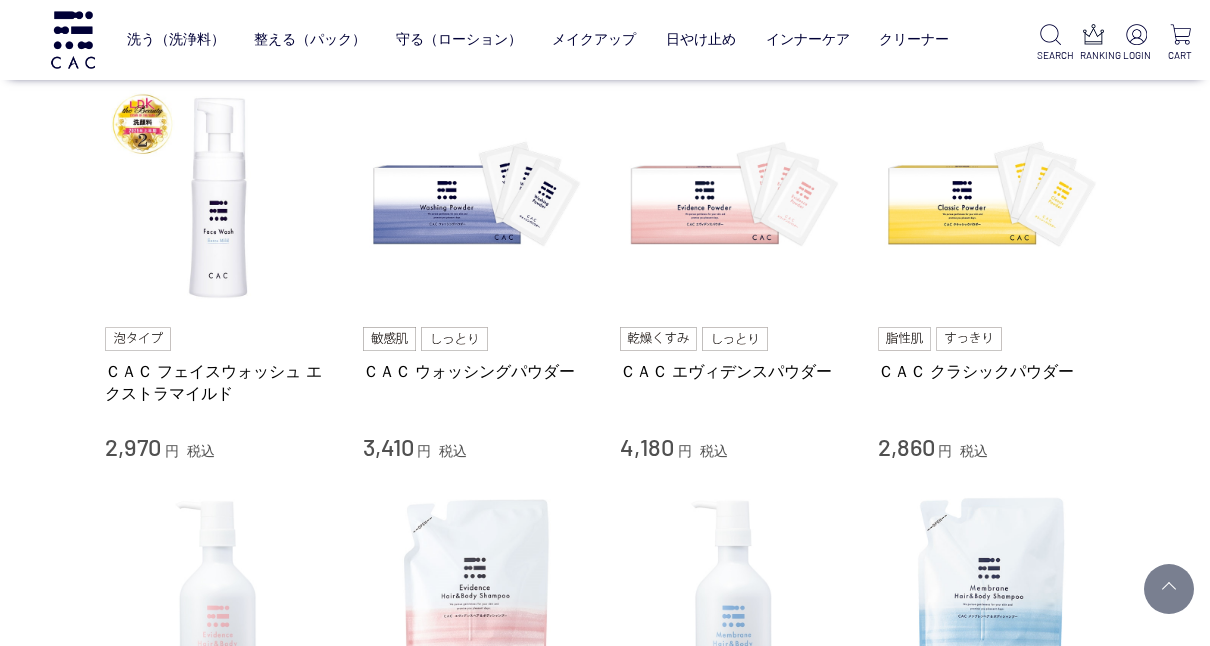 scroll, scrollTop: 440, scrollLeft: 0, axis: vertical 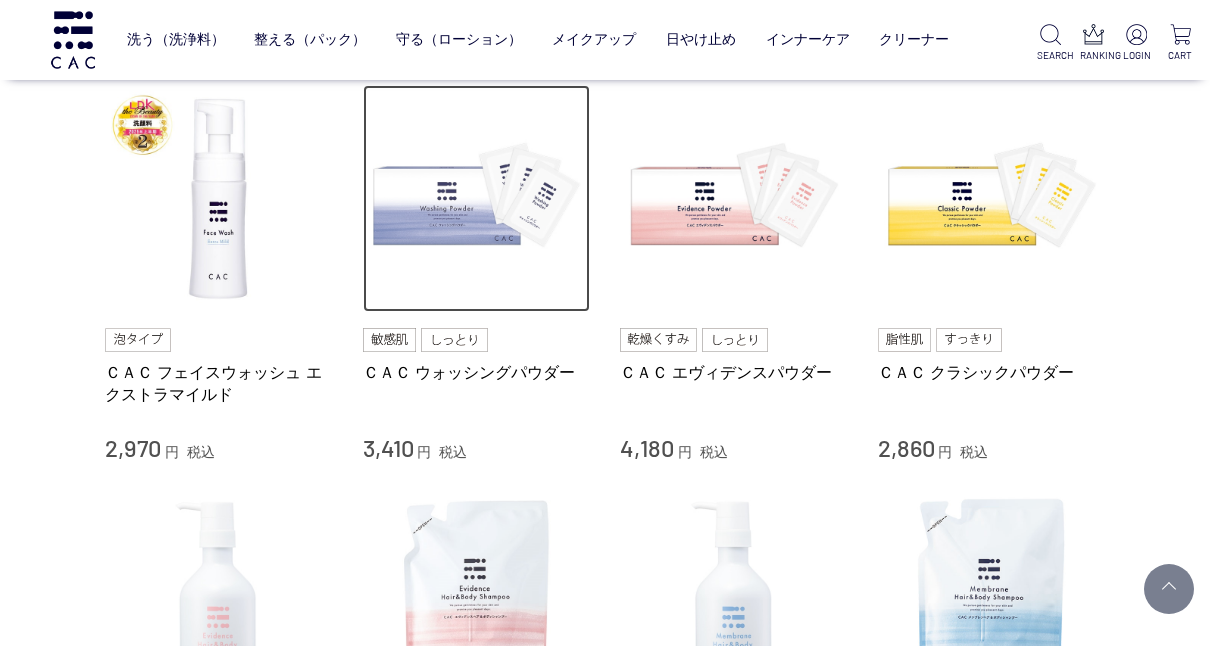click at bounding box center [477, 199] 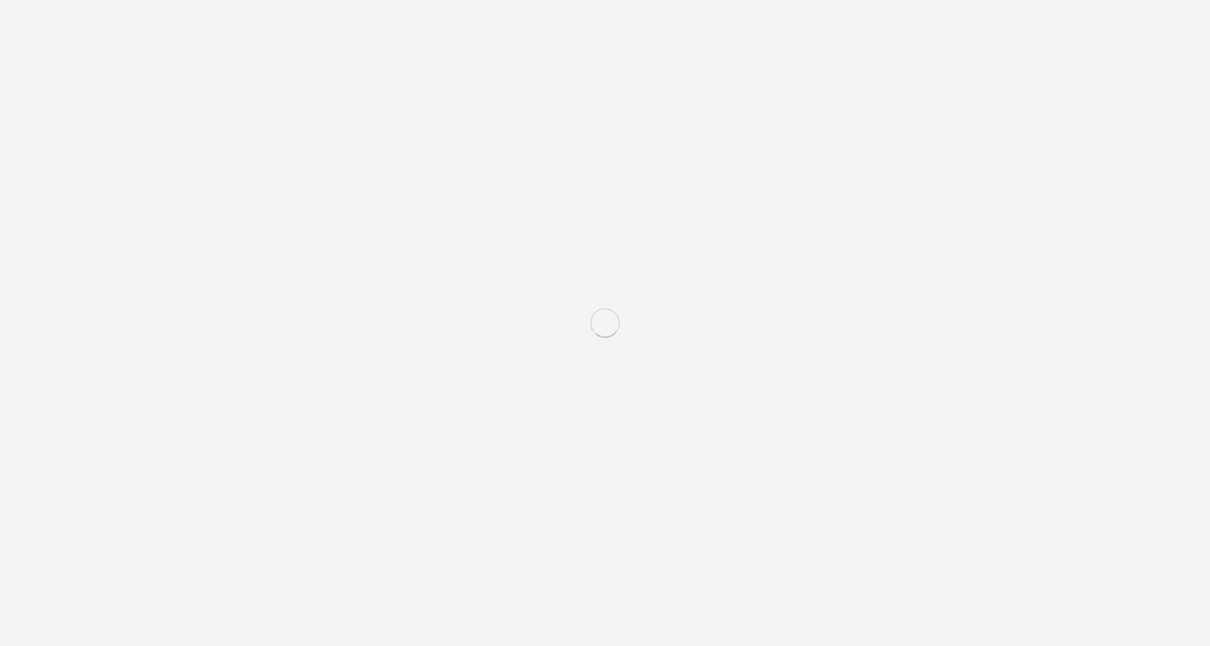 scroll, scrollTop: 0, scrollLeft: 0, axis: both 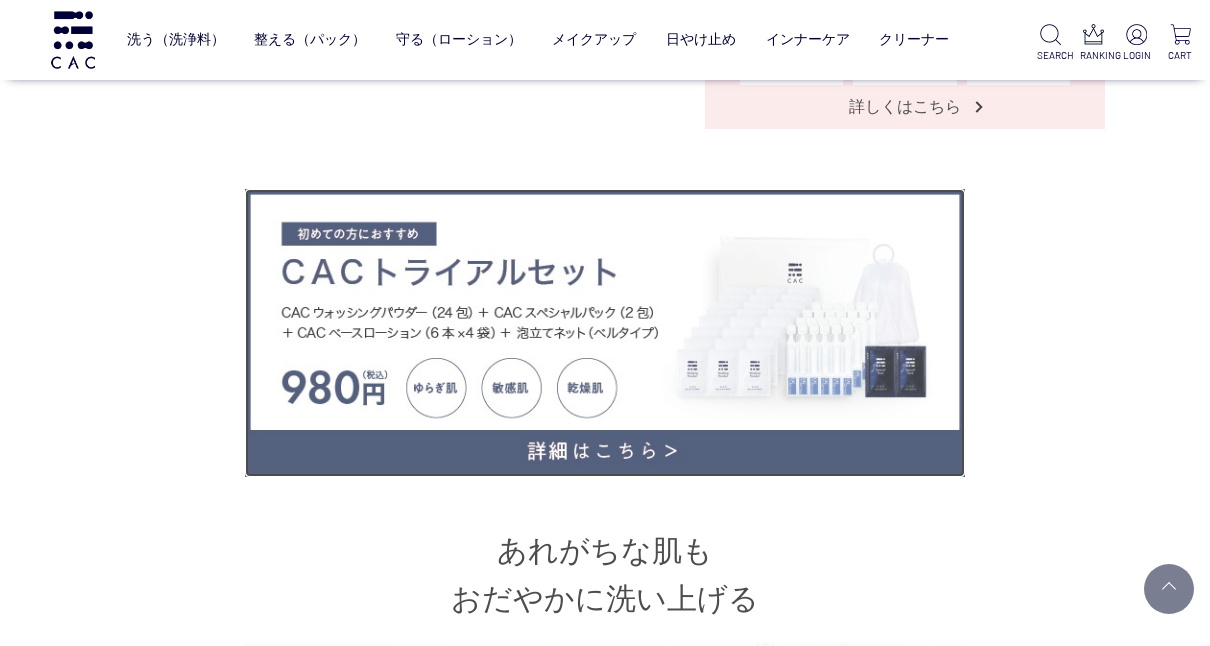 click at bounding box center (605, 333) 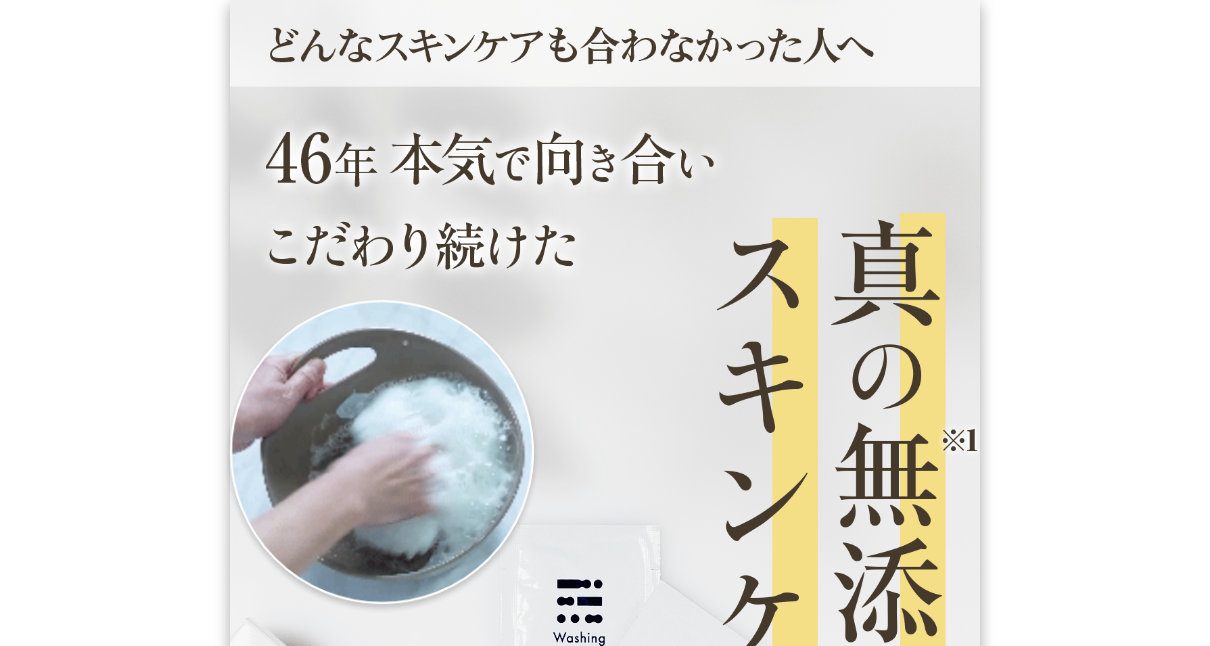 scroll, scrollTop: 0, scrollLeft: 0, axis: both 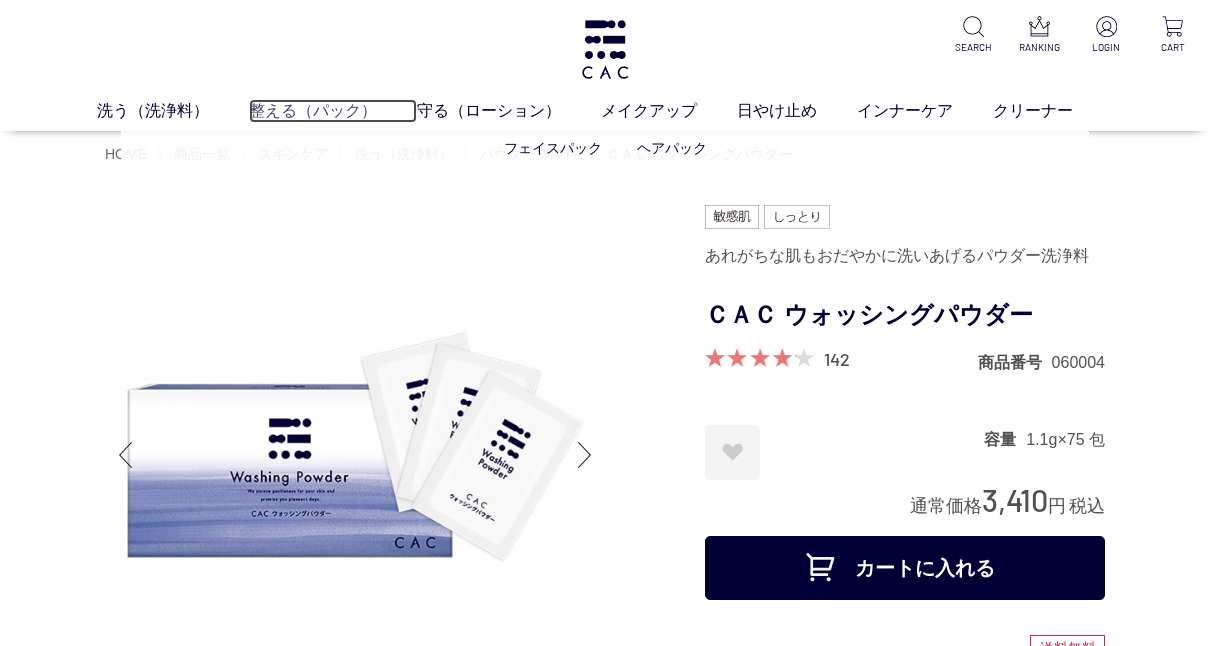 click on "整える（パック）" at bounding box center [333, 111] 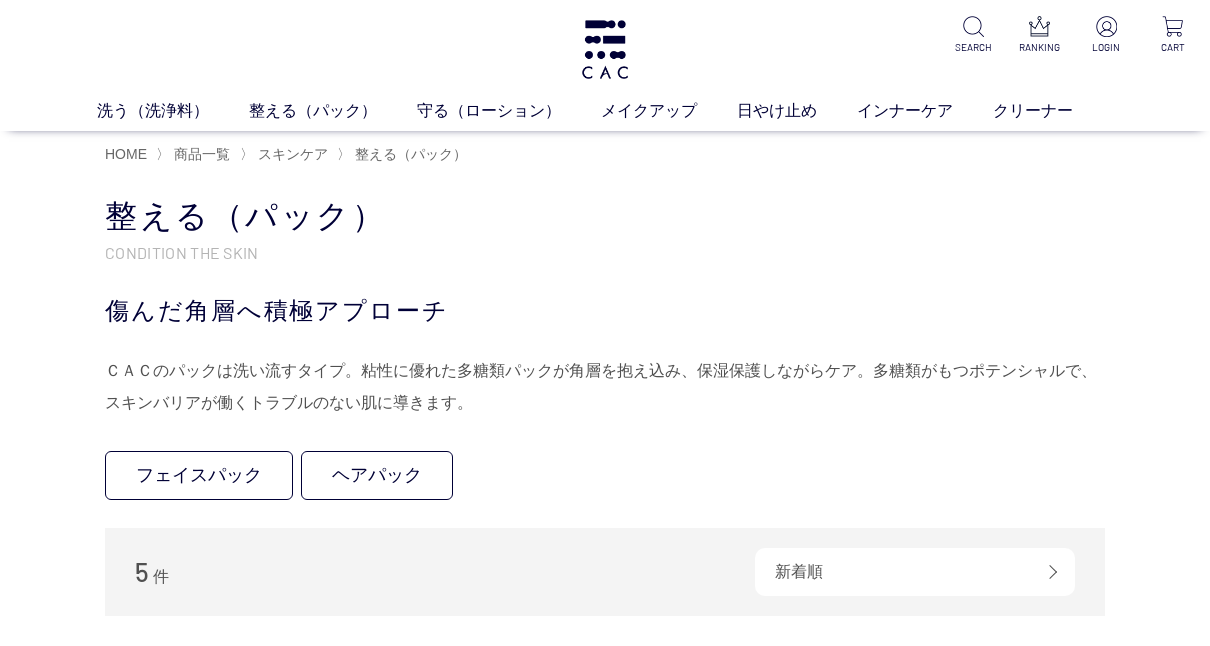 scroll, scrollTop: 0, scrollLeft: 0, axis: both 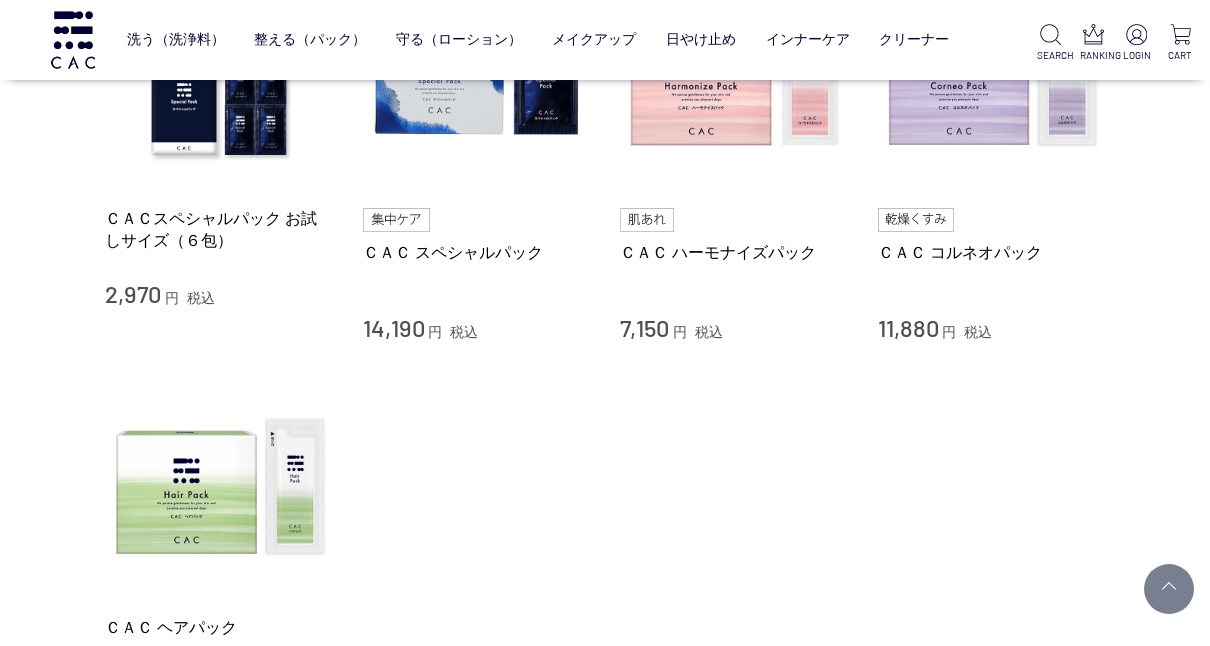 click on "ＣＡＣ ヘアパック
5,940
円
税込" at bounding box center [605, 546] 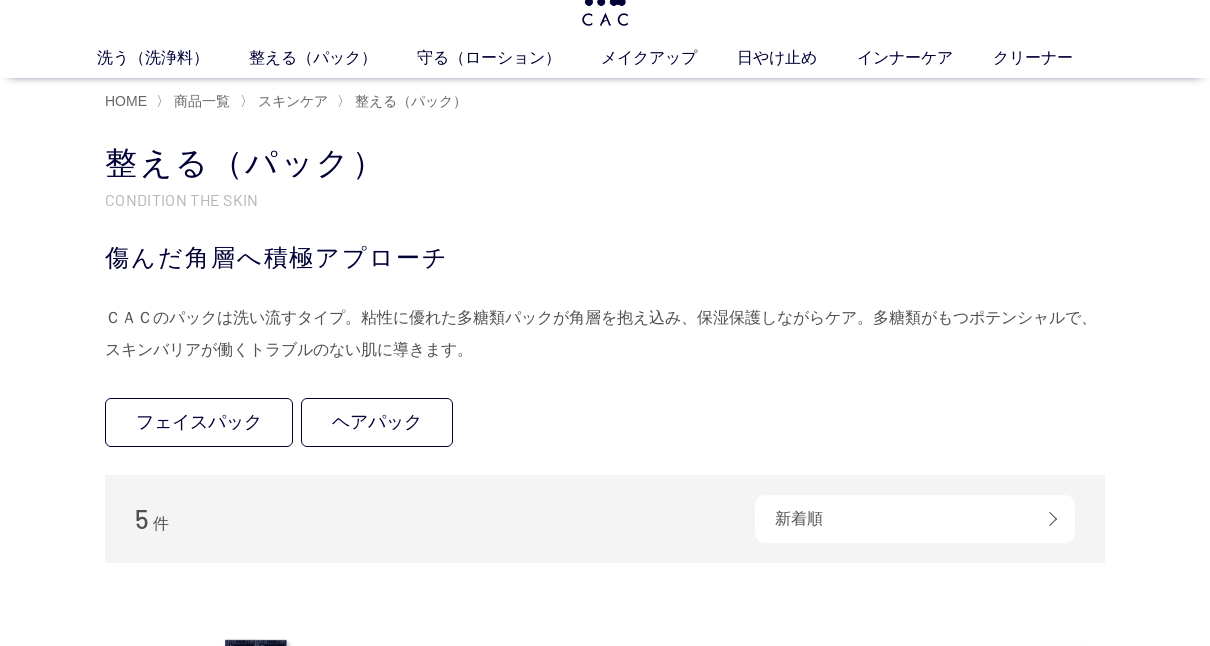 scroll, scrollTop: 0, scrollLeft: 0, axis: both 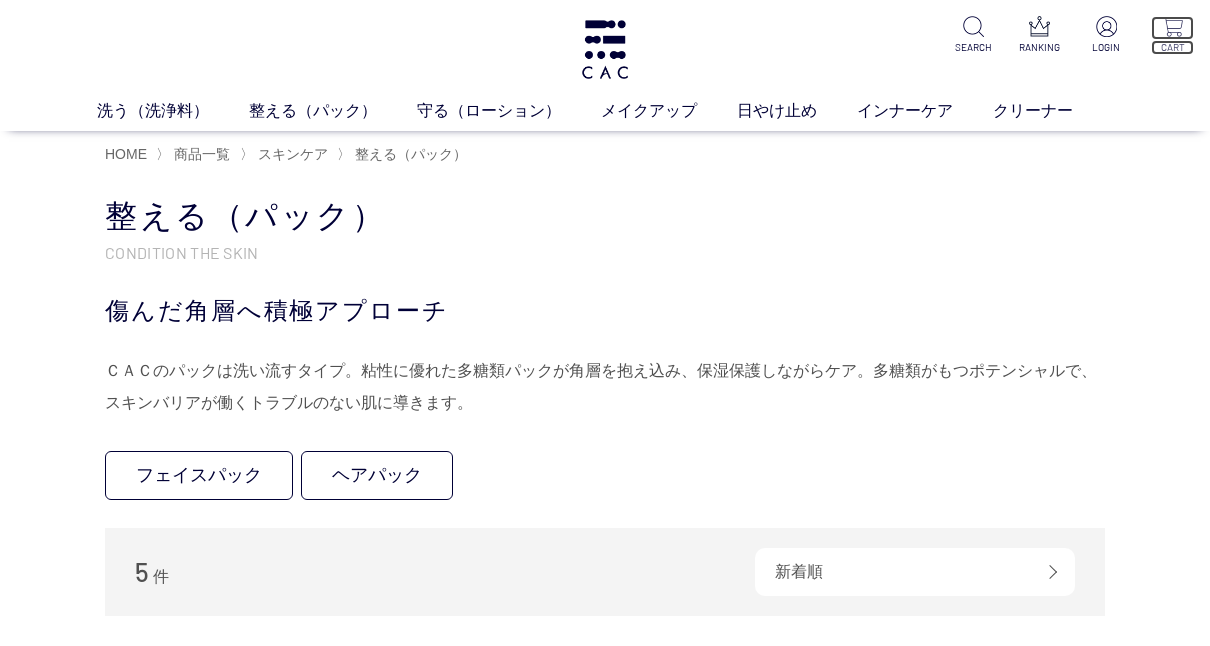 click at bounding box center (1172, 26) 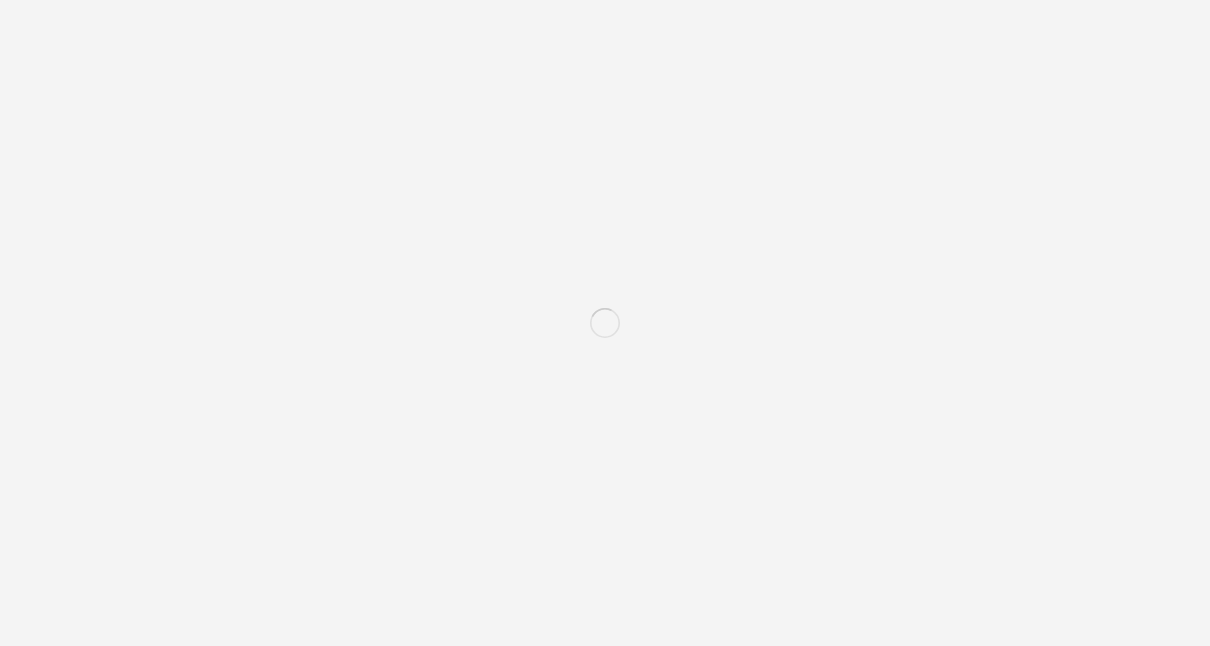 scroll, scrollTop: 0, scrollLeft: 0, axis: both 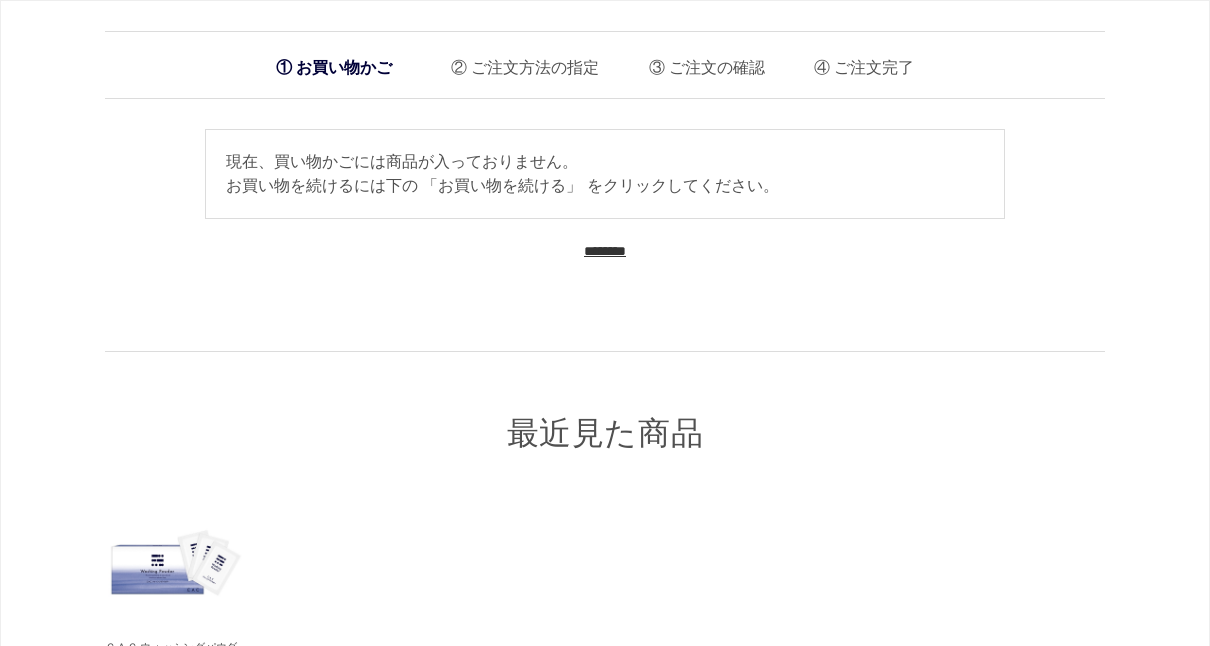 click on "お買い物かご
ご注文方法の指定
ご注文の確認
ご注文完了
通信に時間がかかっています。しばらく経ってもAmazonに移動しない場合は、申し訳ございませんが他の支払方法をご利用ください。
現在、買い物かごには商品が入っておりません。 お買い物を続けるには下の 「お買い物を続ける」 をクリックしてください。
********
最近見た商品
ＣＡＣ ウォッシングパウダー
￥3,410
最近見た商品がありません。
履歴を残す場合は、"履歴を残す"をクリックしてください。
履歴を残さない" at bounding box center (605, 384) 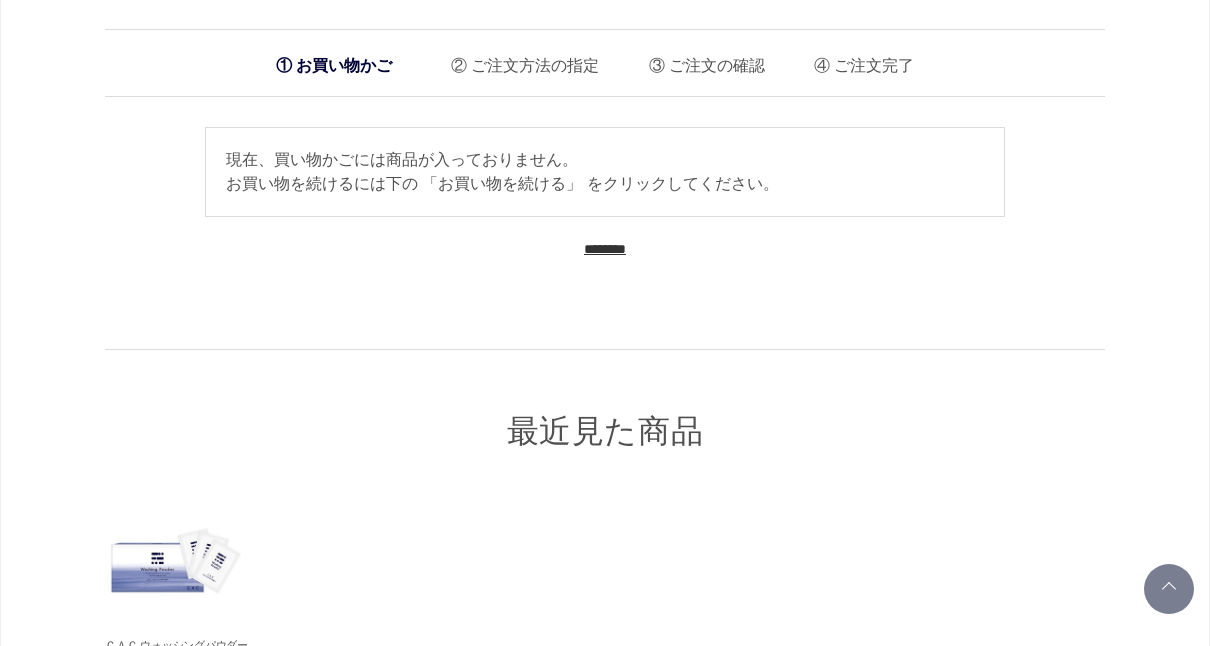scroll, scrollTop: 0, scrollLeft: 0, axis: both 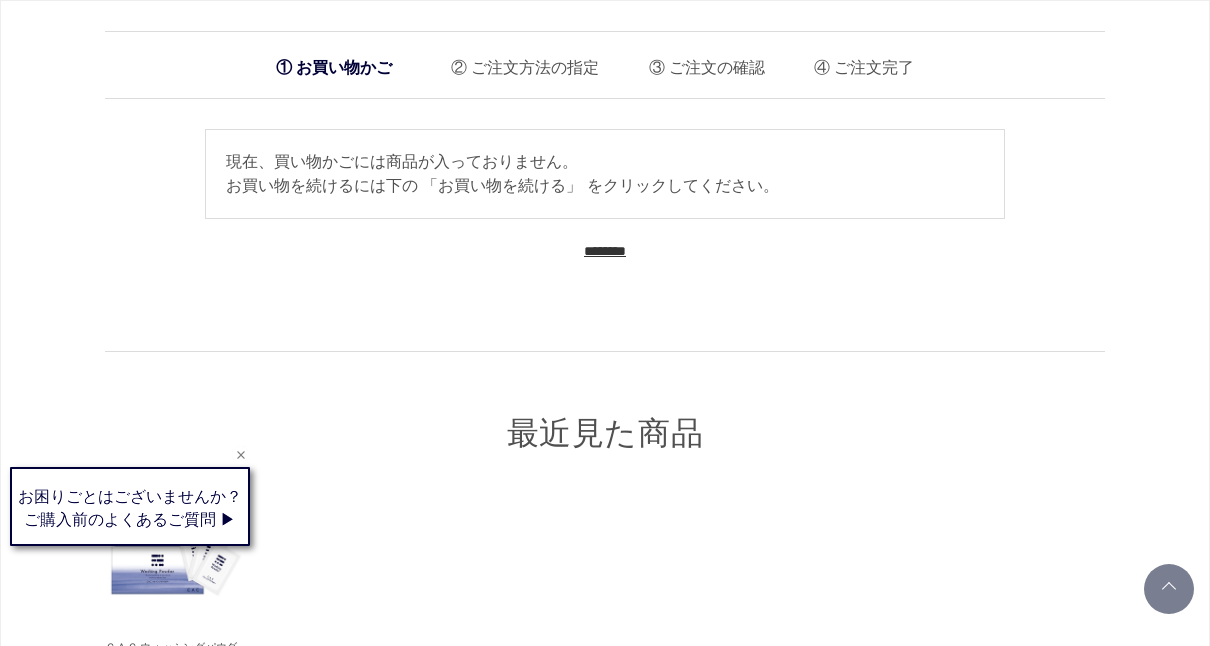 click at bounding box center (127, 512) 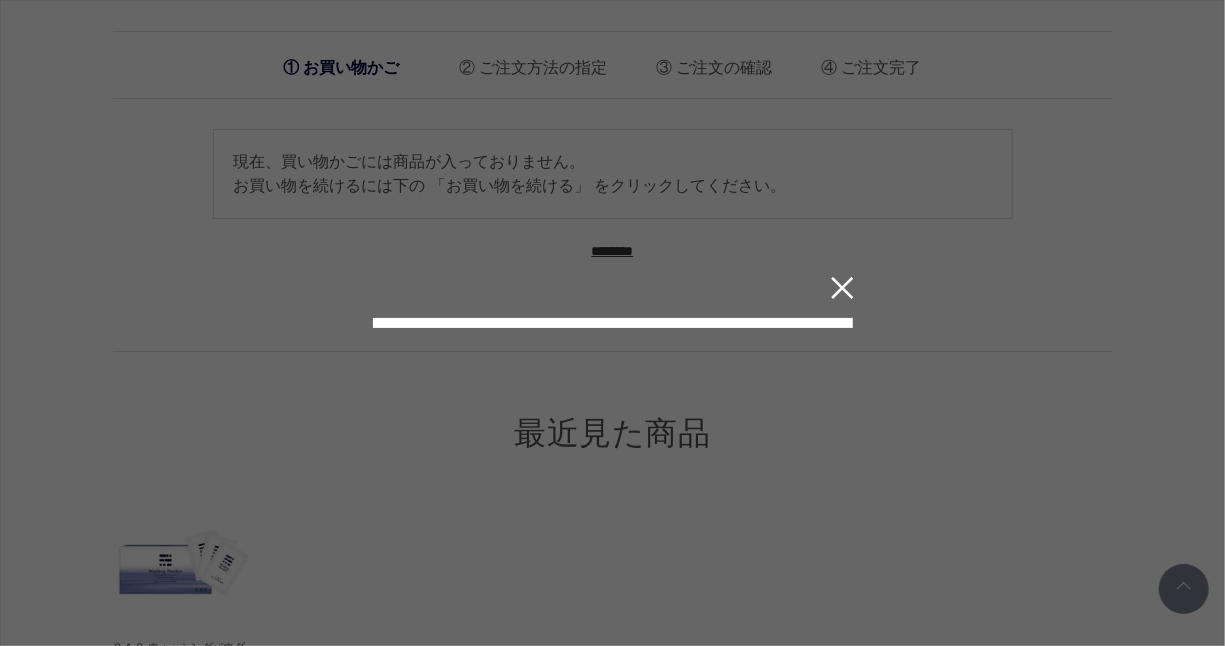 click on "送料について" at bounding box center [0, 0] 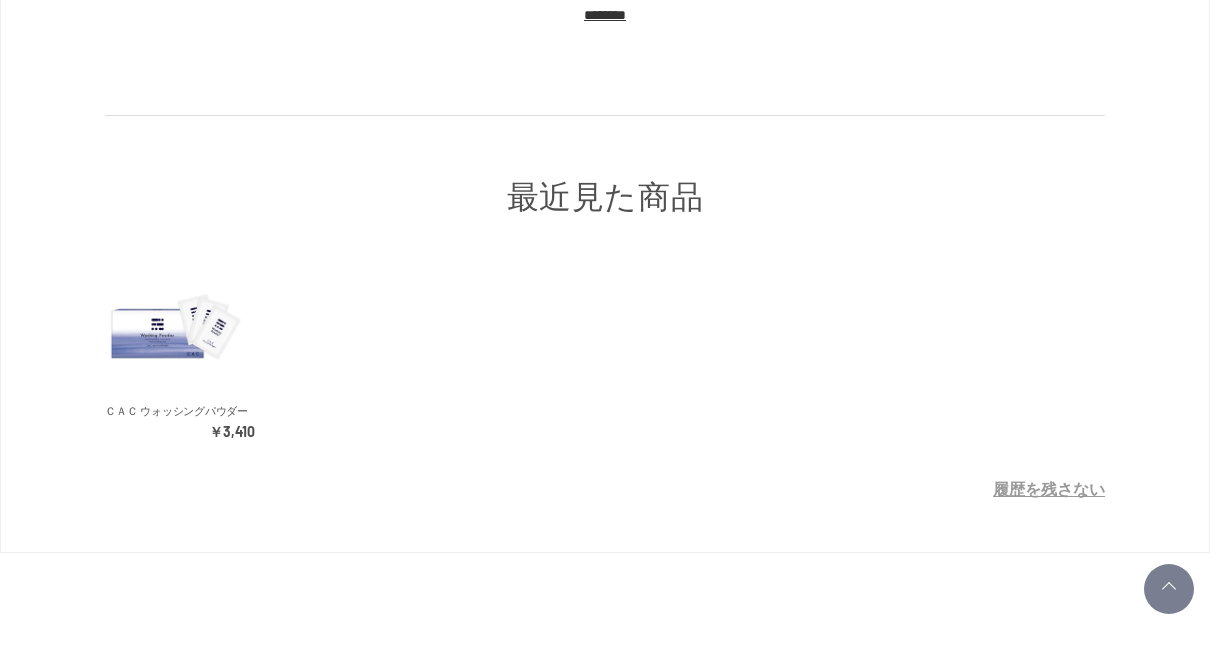scroll, scrollTop: 280, scrollLeft: 0, axis: vertical 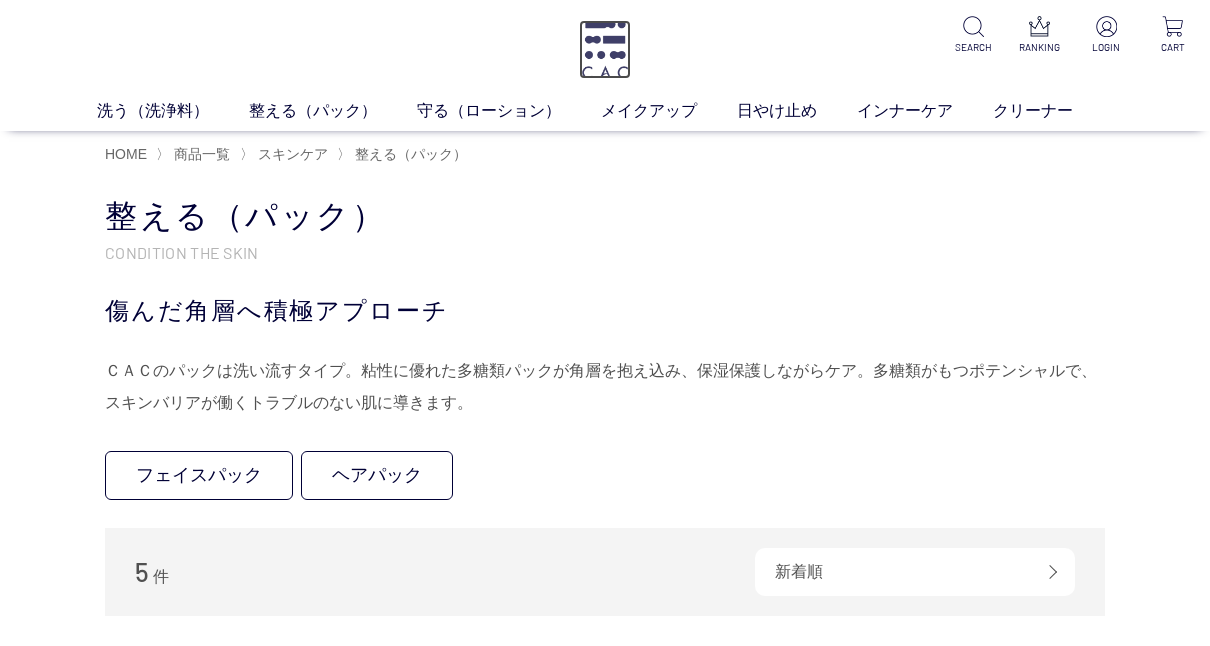 click at bounding box center [605, 49] 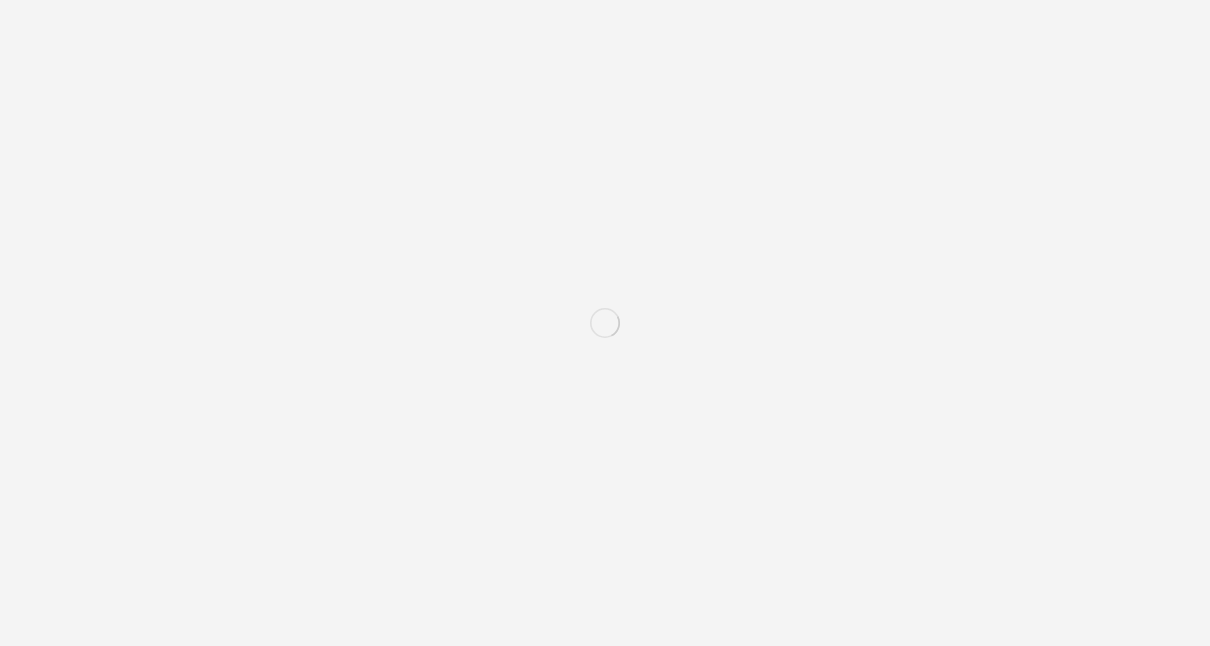 scroll, scrollTop: 0, scrollLeft: 0, axis: both 